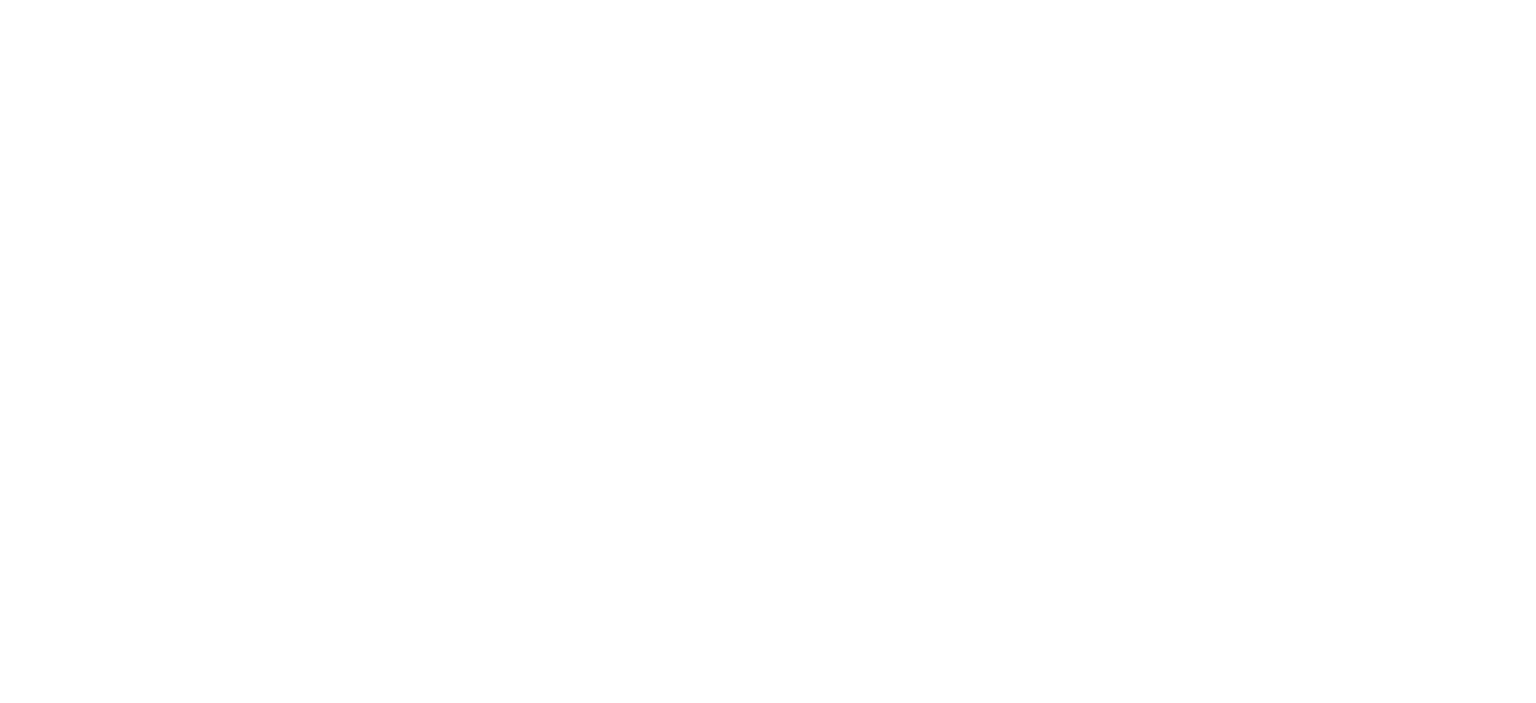 scroll, scrollTop: 0, scrollLeft: 0, axis: both 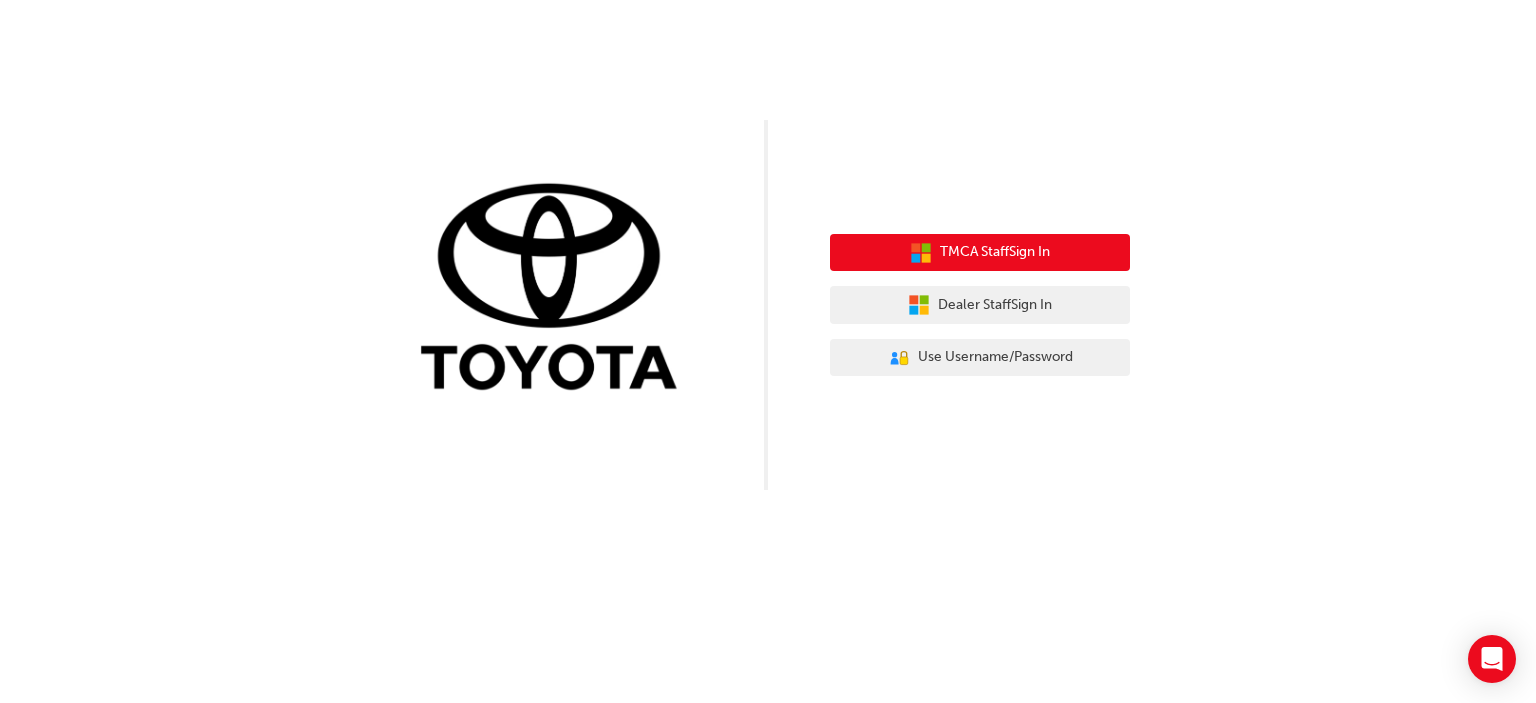 click on "TMCA Staff  Sign In" at bounding box center [980, 253] 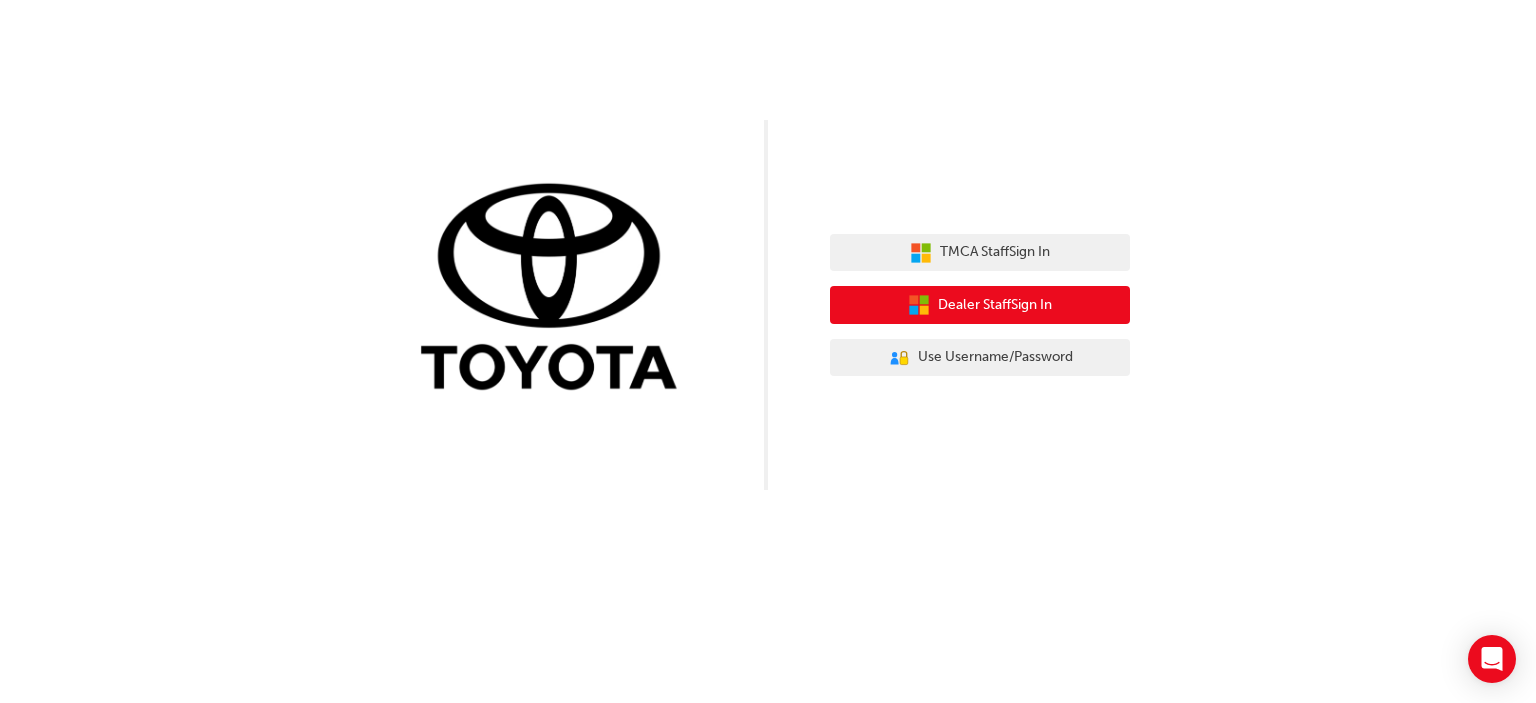 click on "Dealer Staff  Sign In" at bounding box center (995, 305) 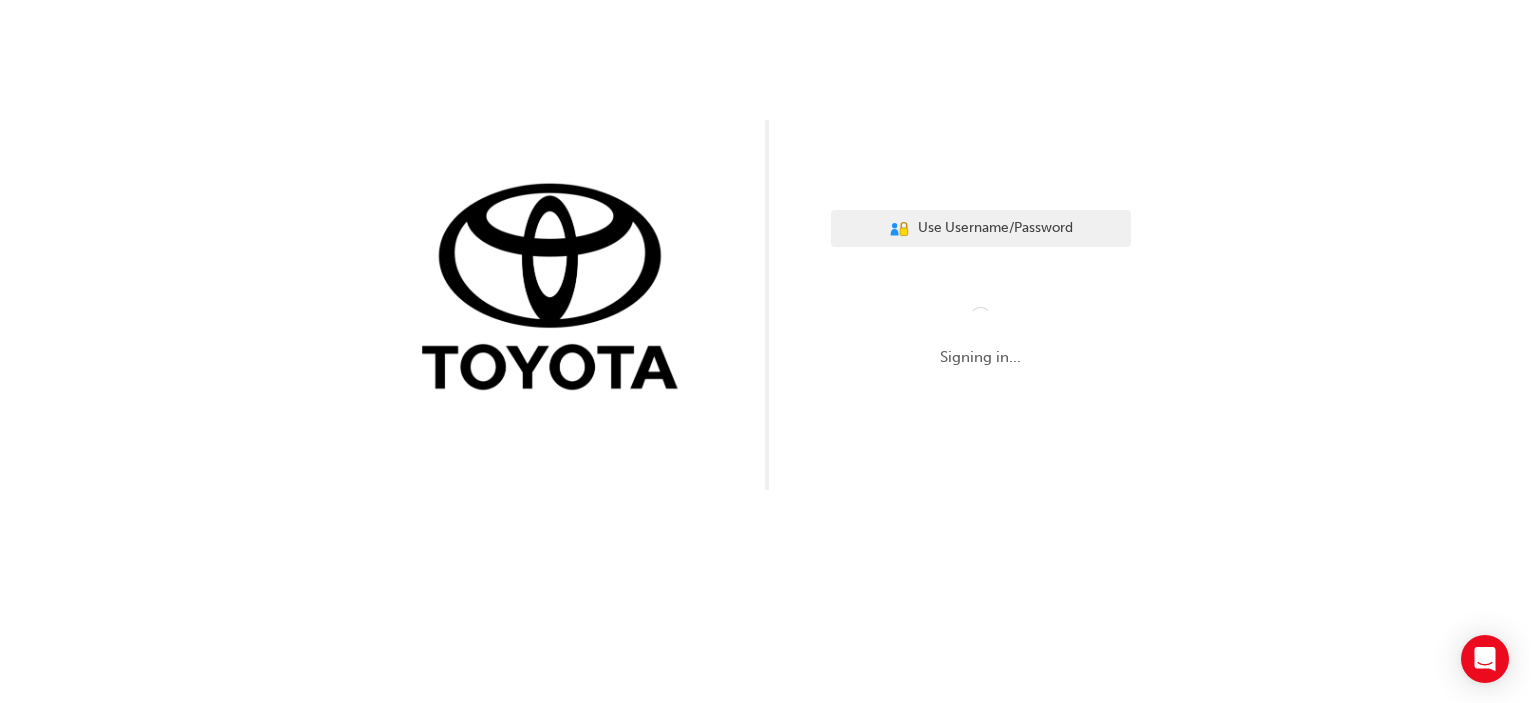 scroll, scrollTop: 0, scrollLeft: 0, axis: both 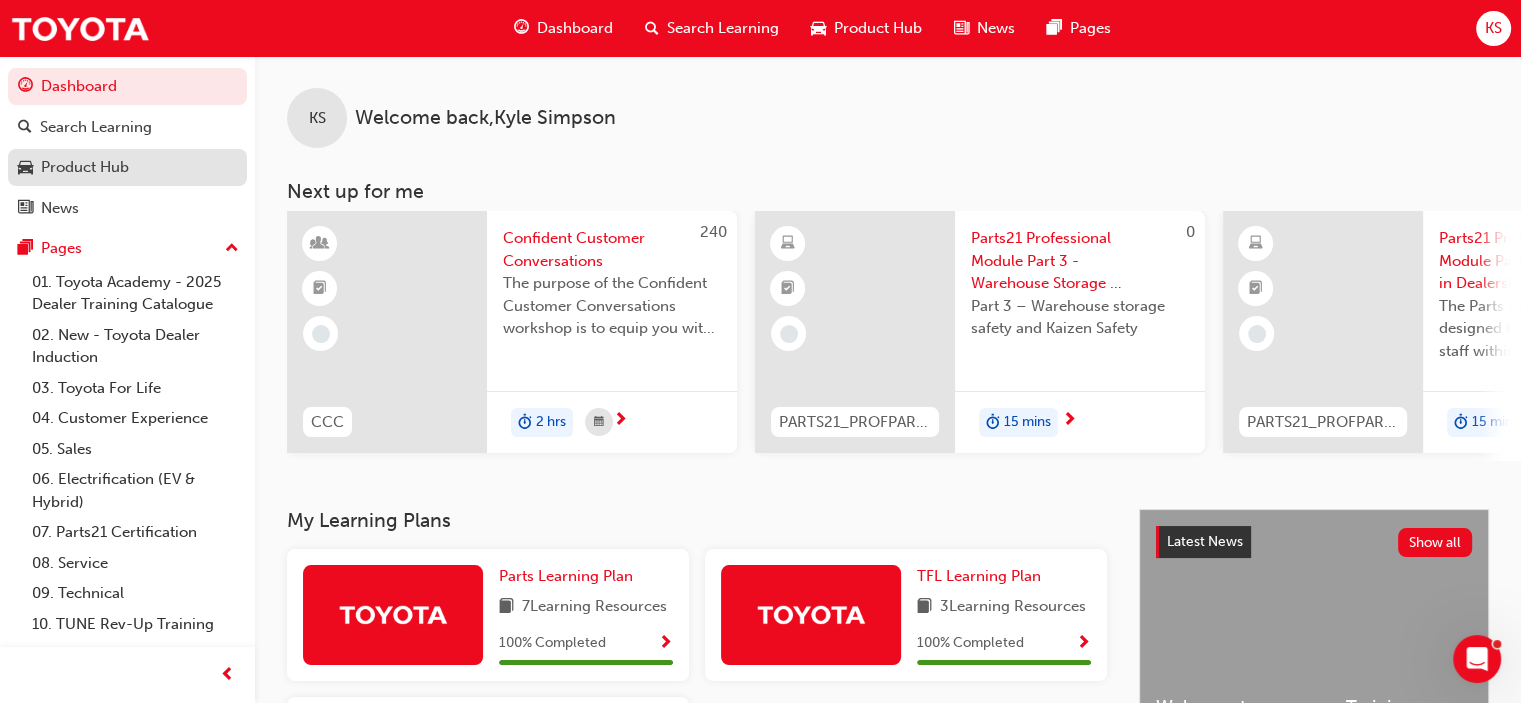 click on "Product Hub" at bounding box center (85, 167) 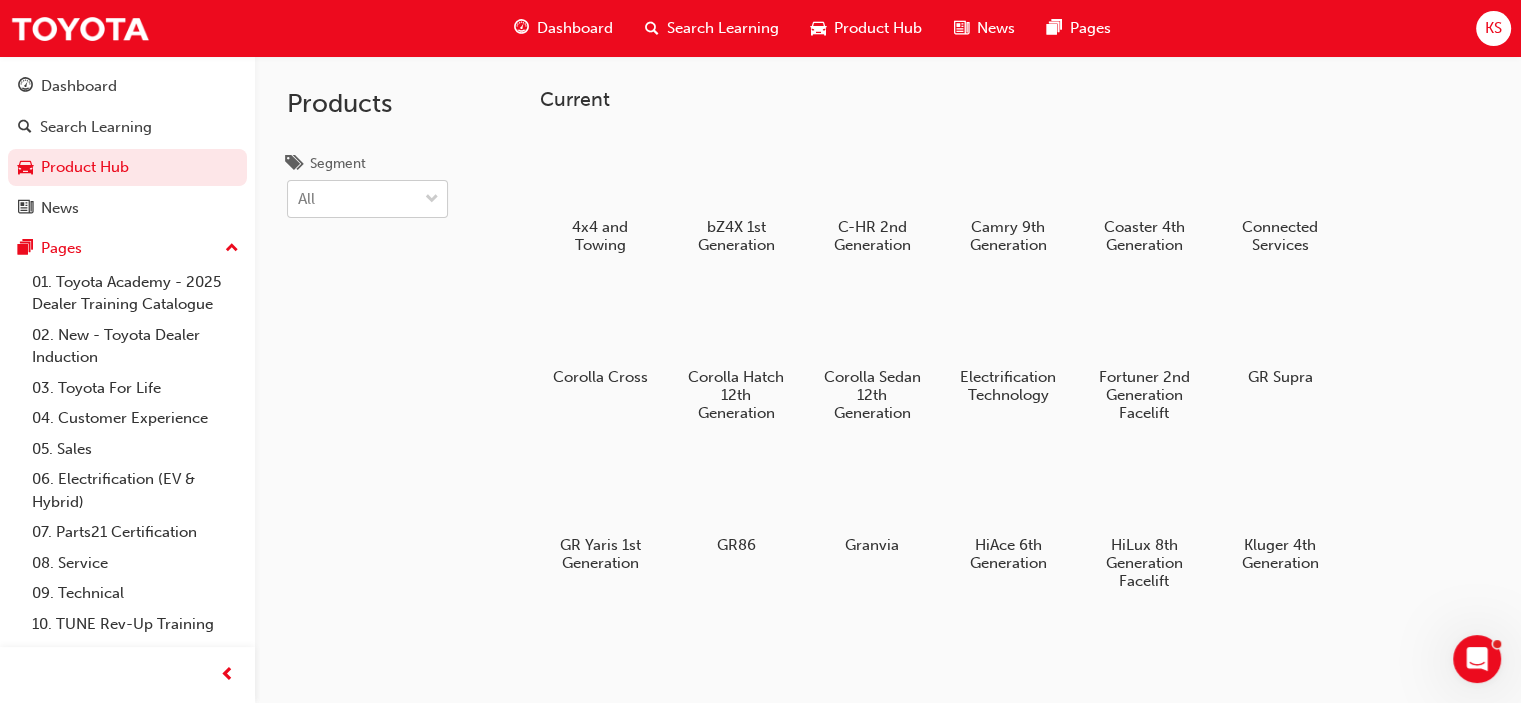 click on "All" at bounding box center [352, 199] 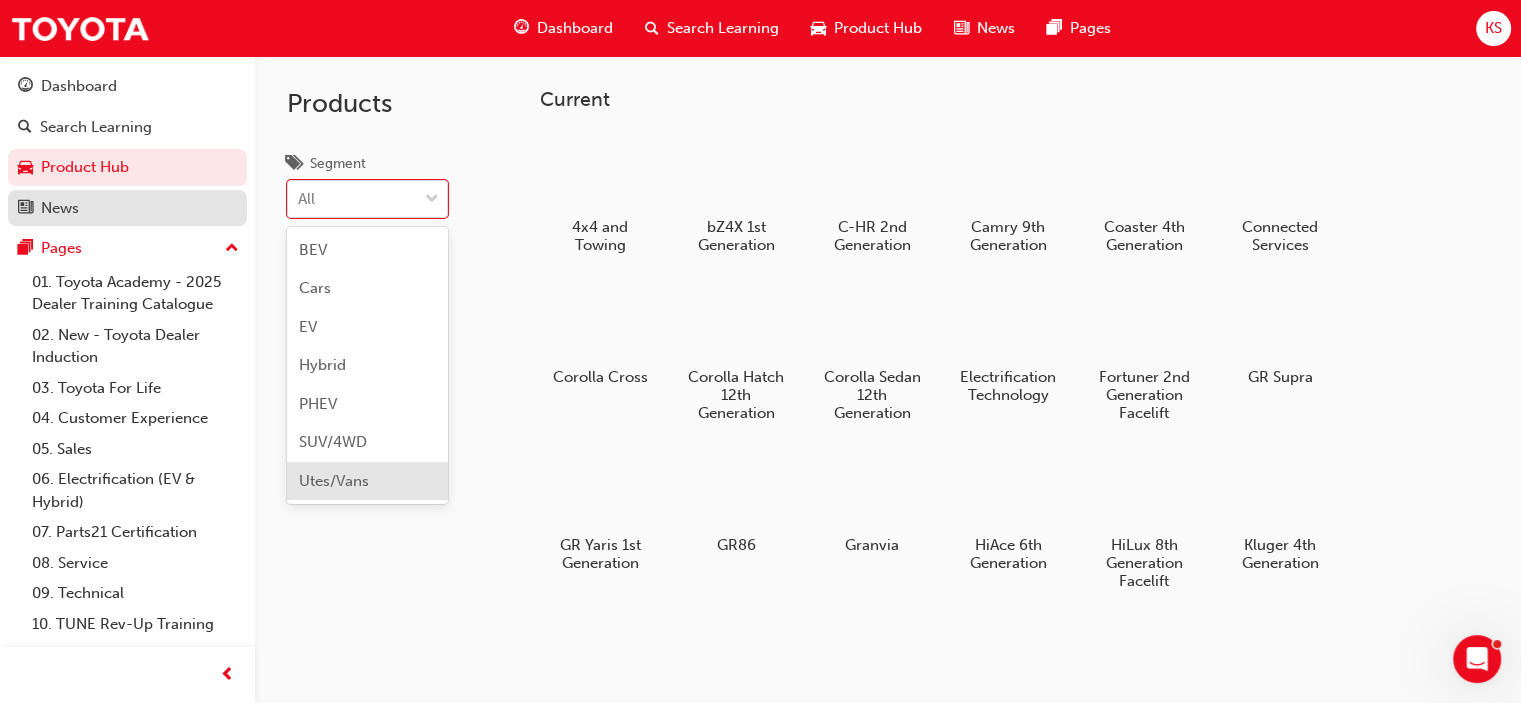click on "News" at bounding box center (127, 208) 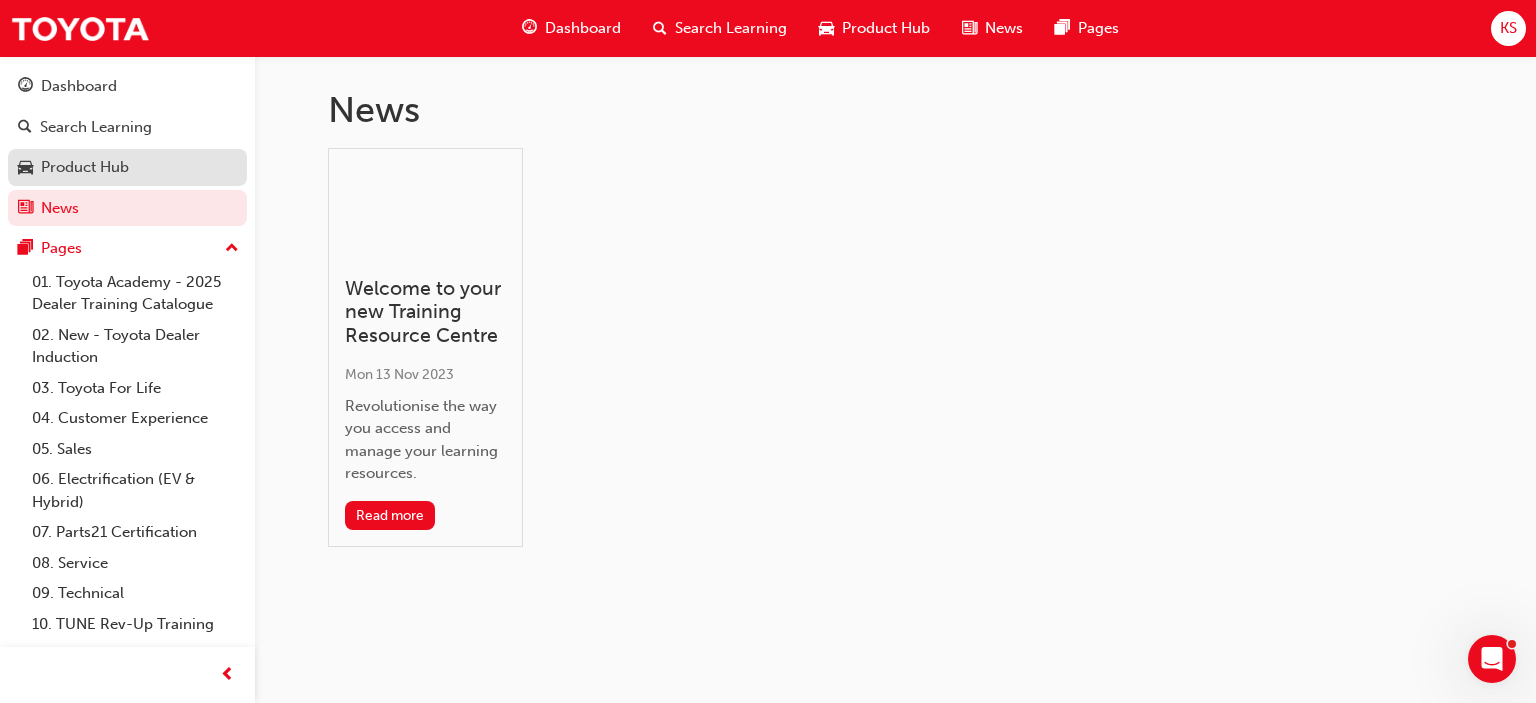 click on "Product Hub" at bounding box center (127, 167) 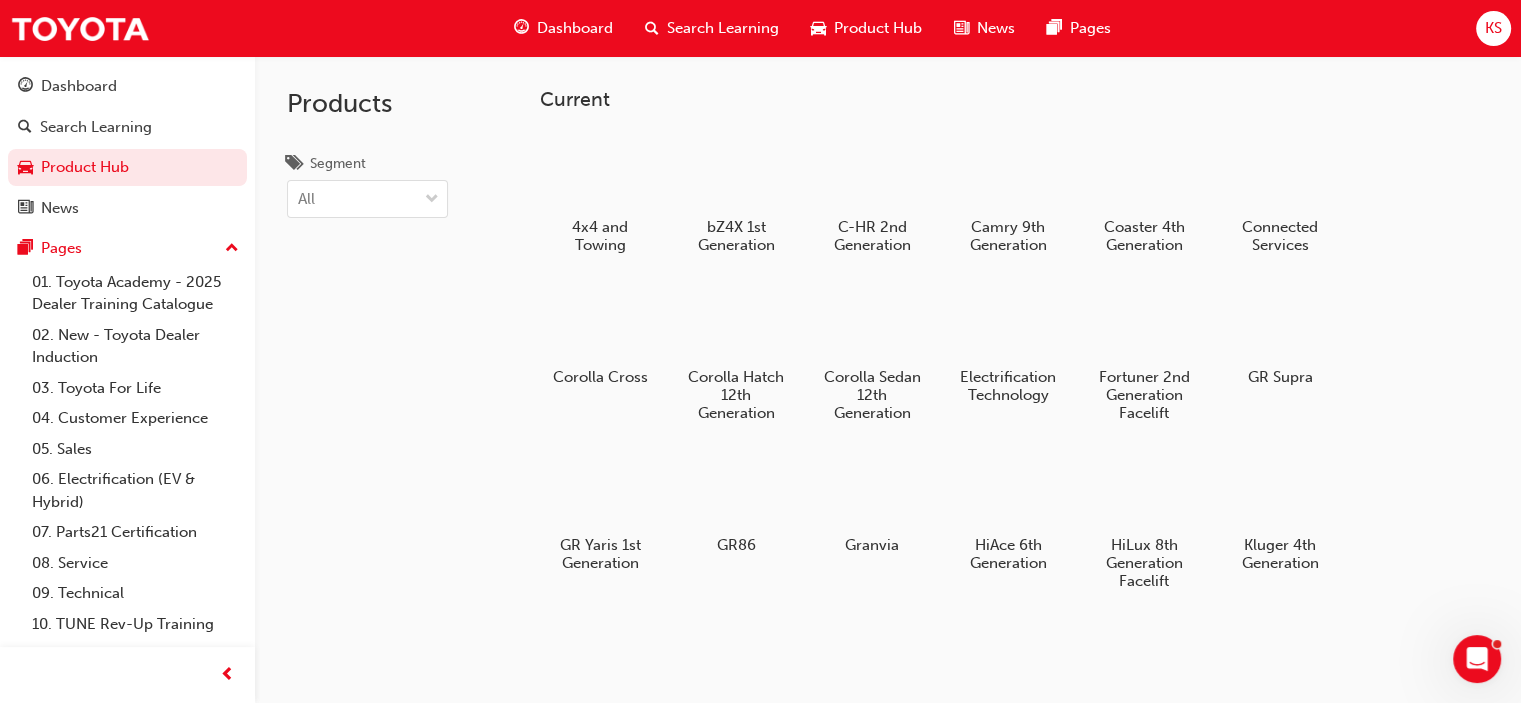 click on "Search Learning" at bounding box center [723, 28] 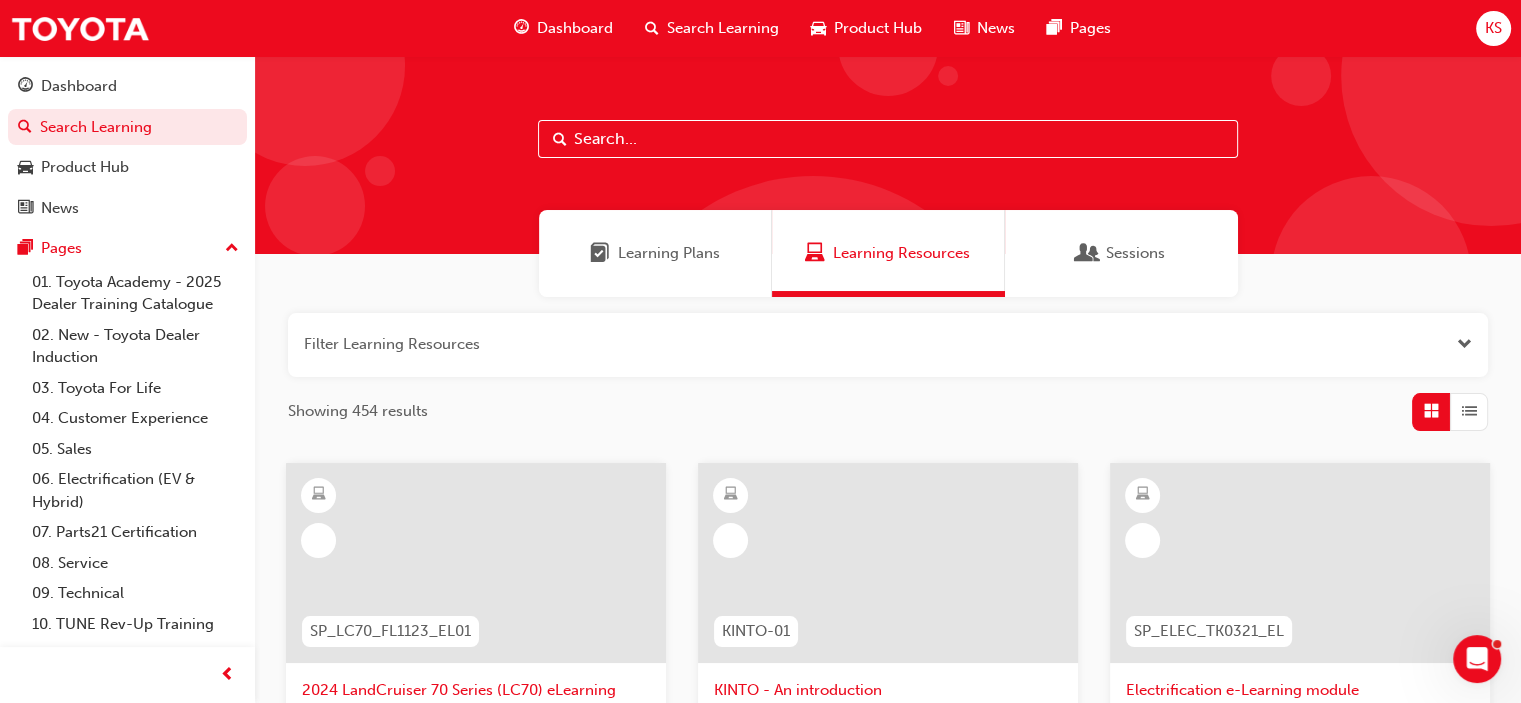 click at bounding box center [888, 139] 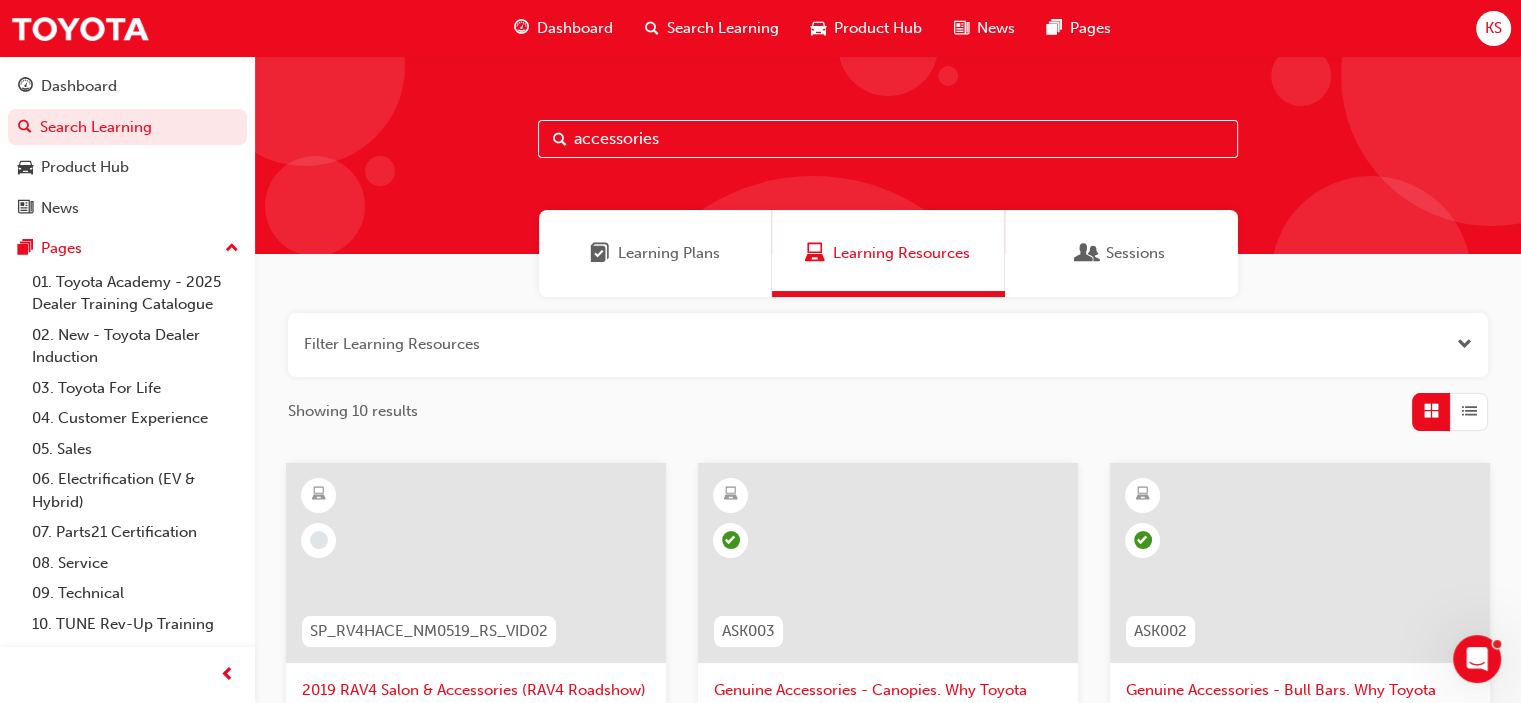 type on "accessories" 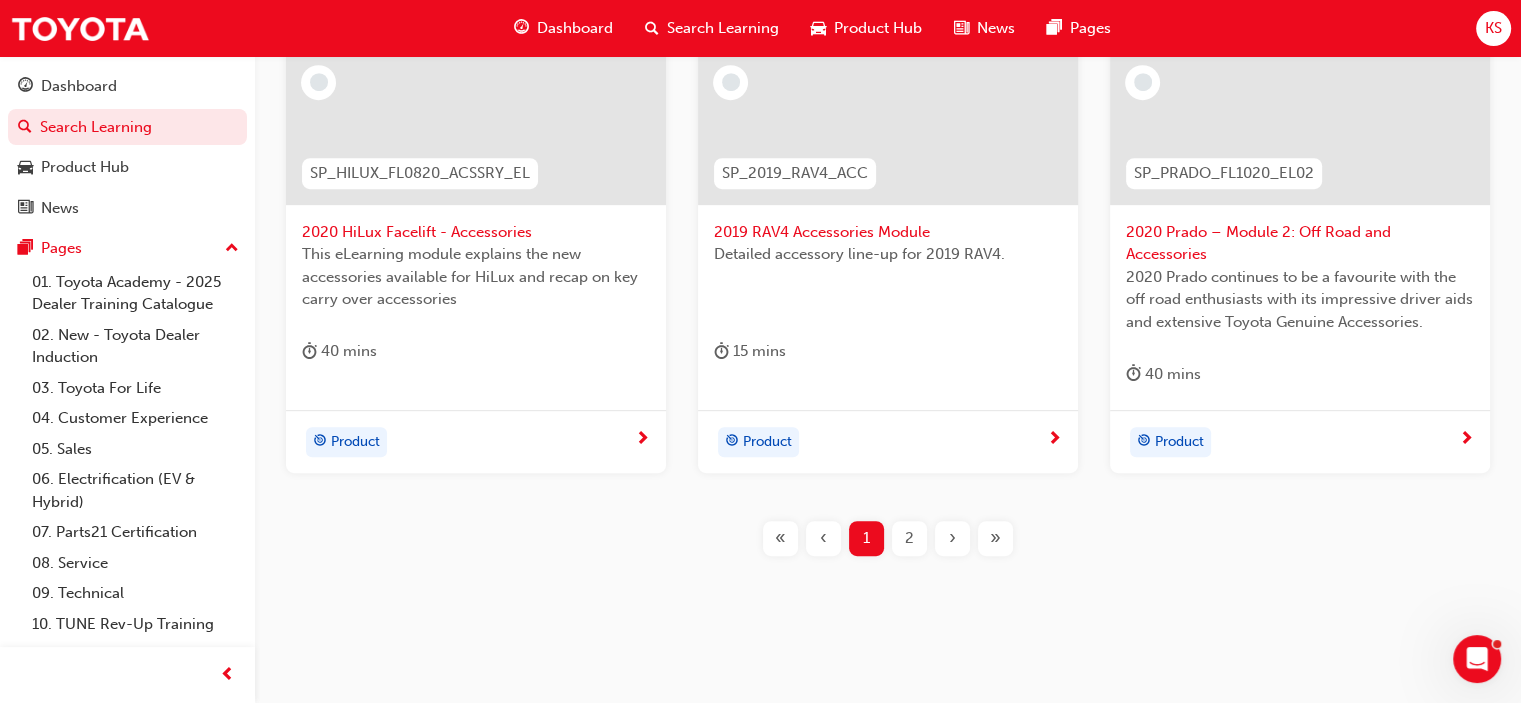 scroll, scrollTop: 972, scrollLeft: 0, axis: vertical 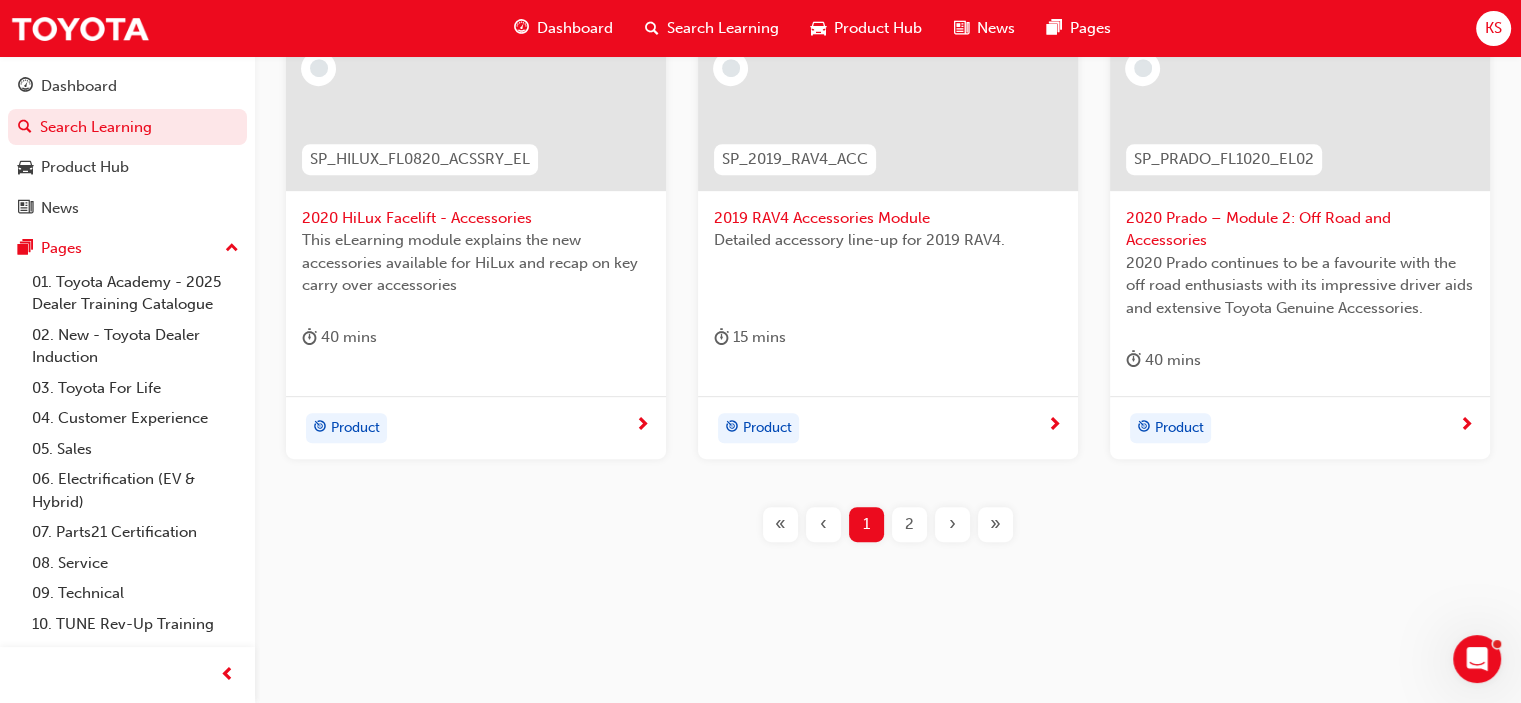 click on "2019 RAV4 Accessories Module" at bounding box center (888, 218) 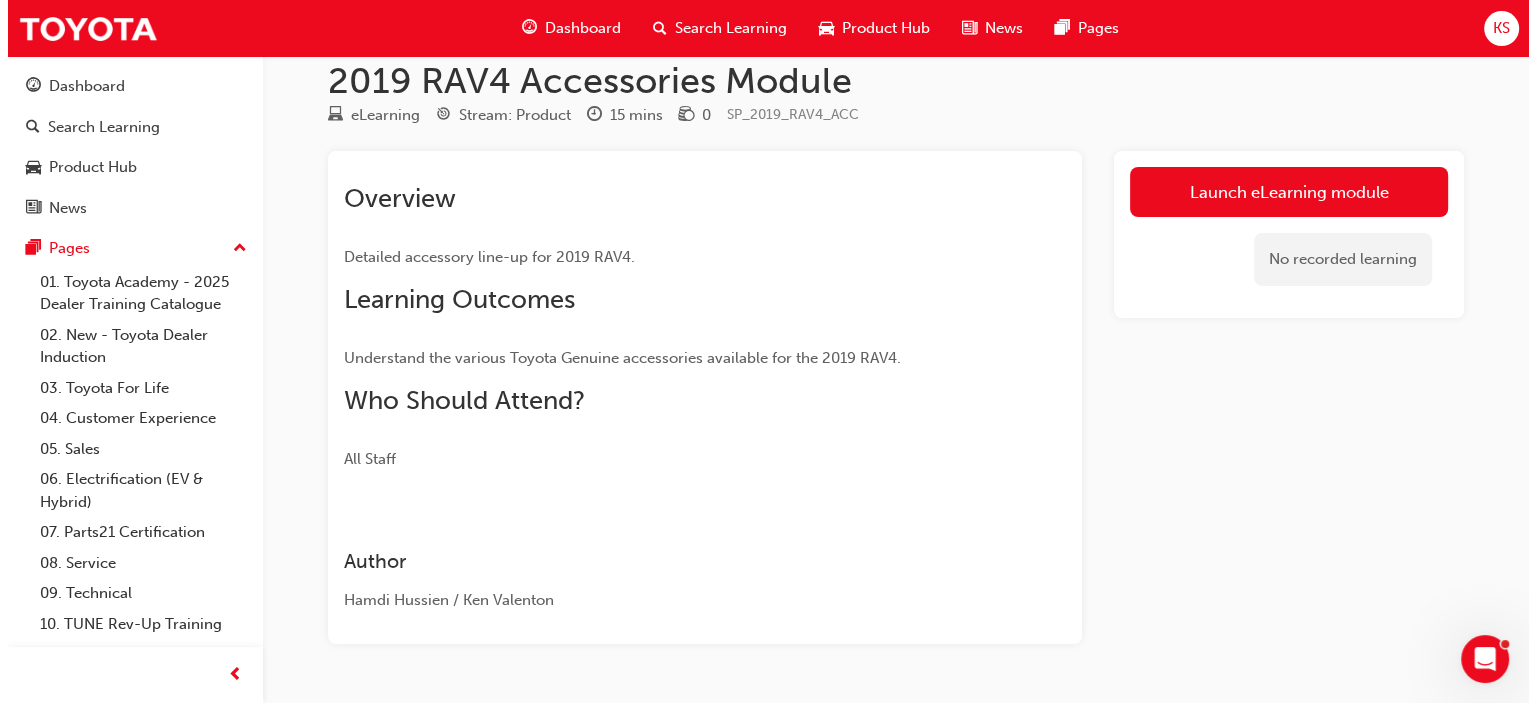 scroll, scrollTop: 0, scrollLeft: 0, axis: both 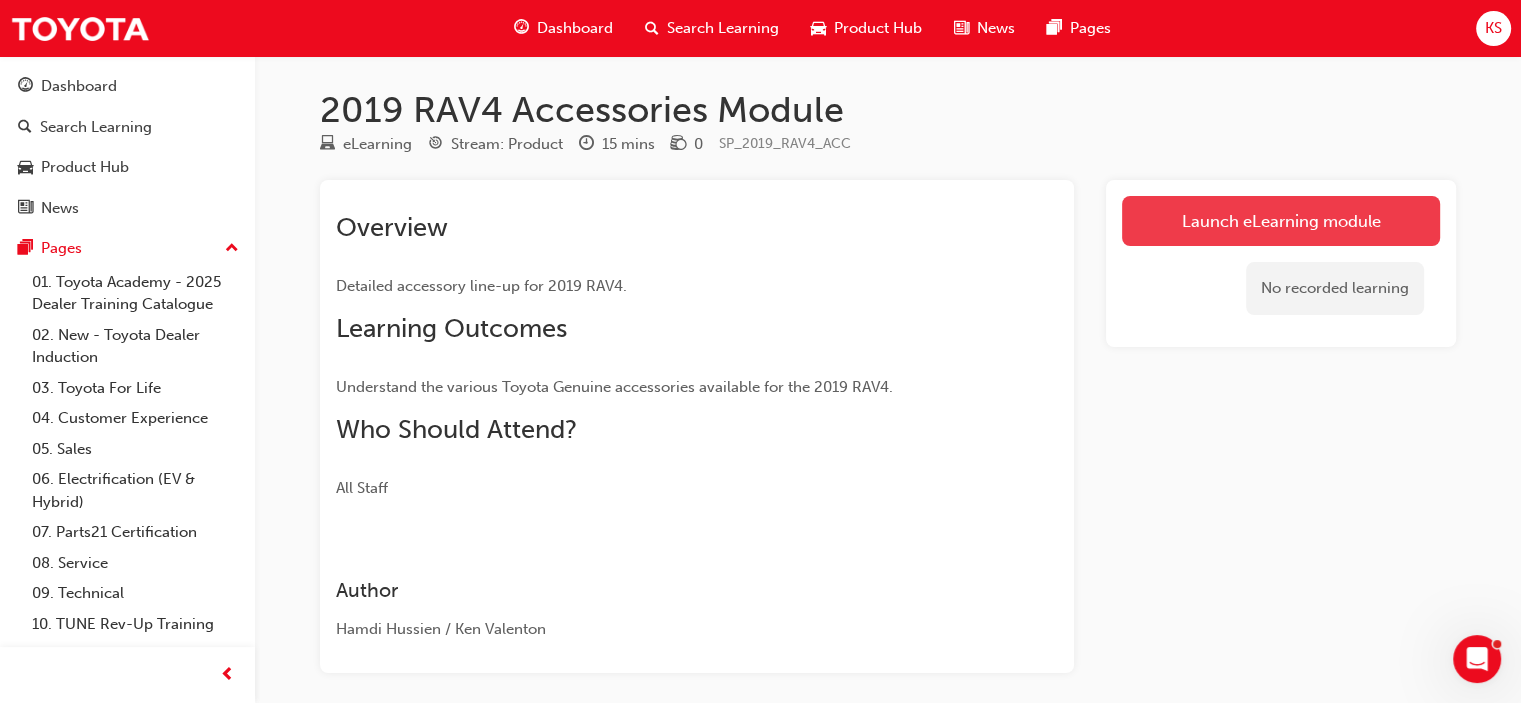 click on "Launch eLearning module" at bounding box center (1281, 221) 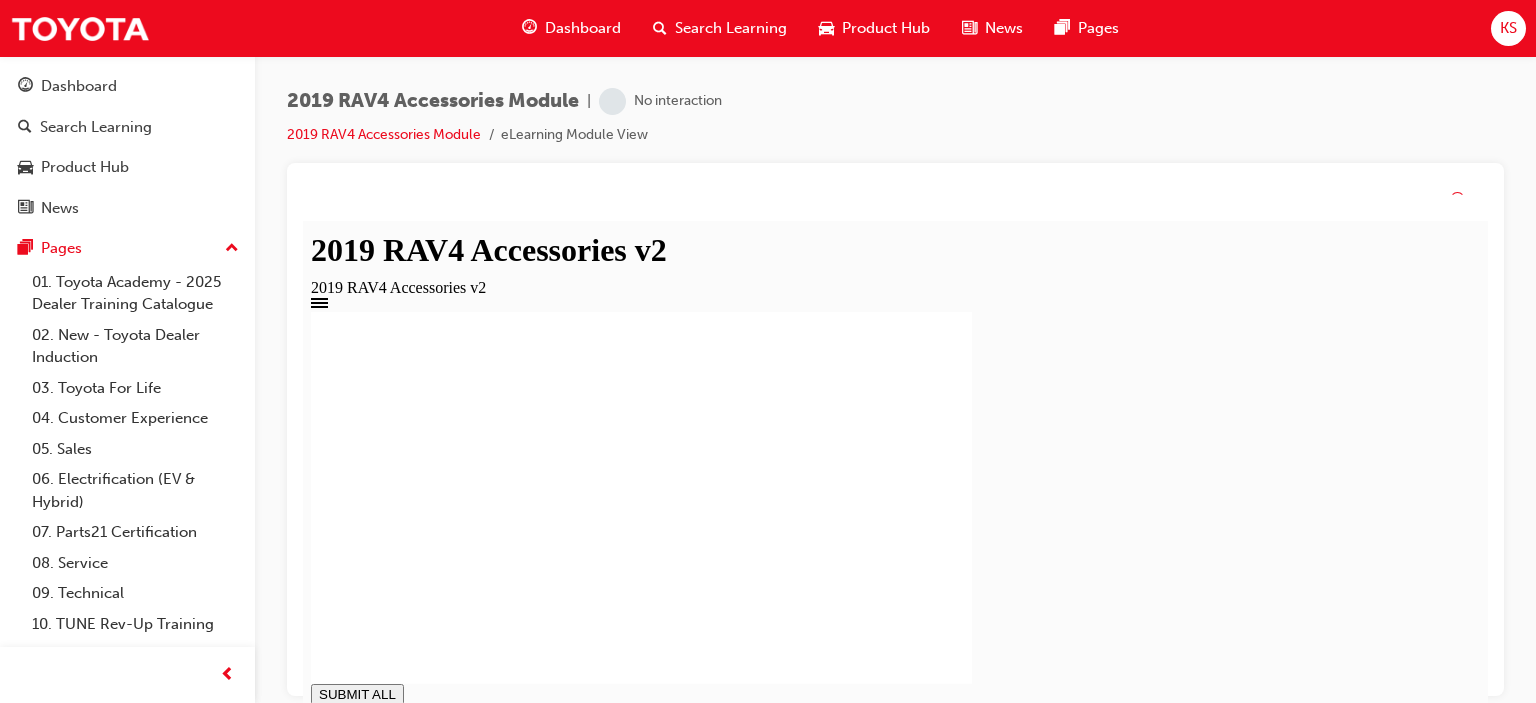 scroll, scrollTop: 0, scrollLeft: 0, axis: both 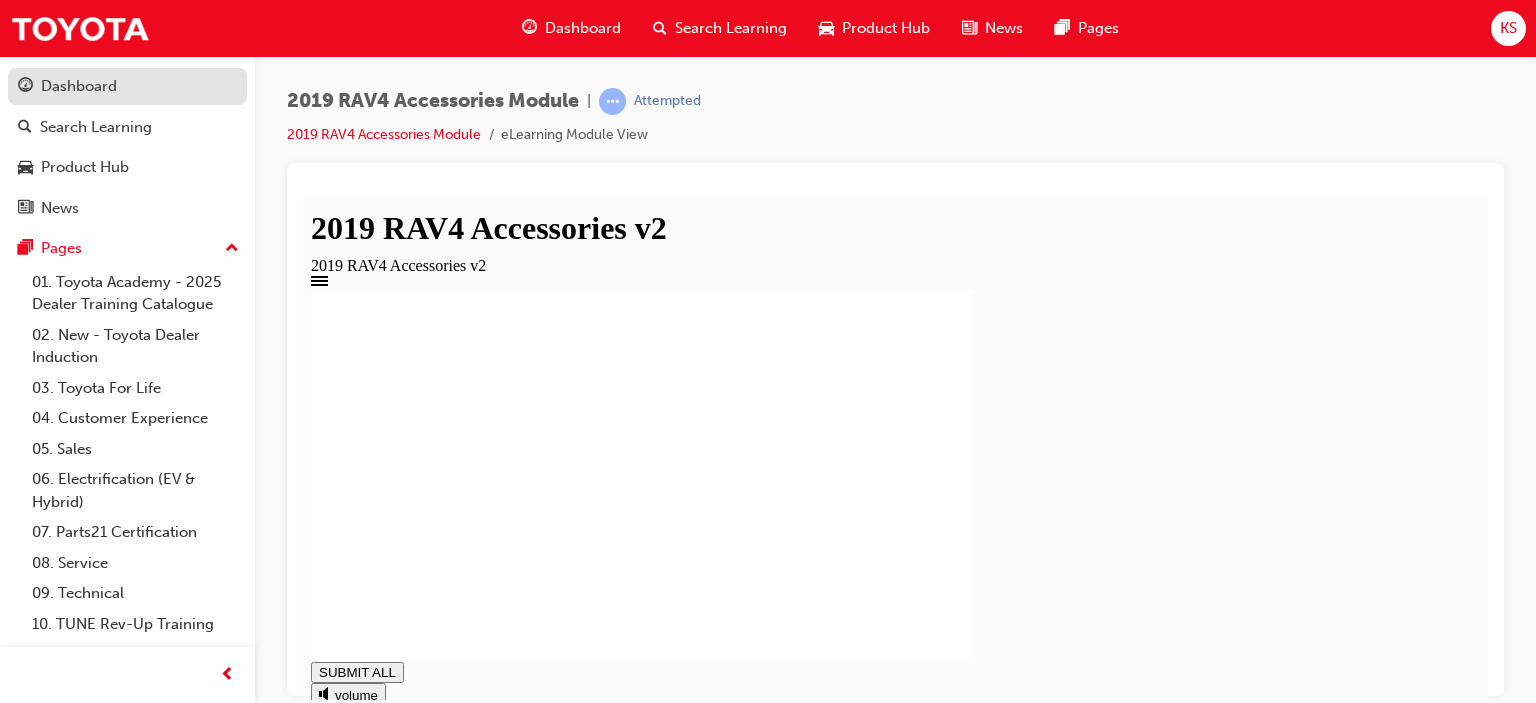 click on "Dashboard" at bounding box center [79, 86] 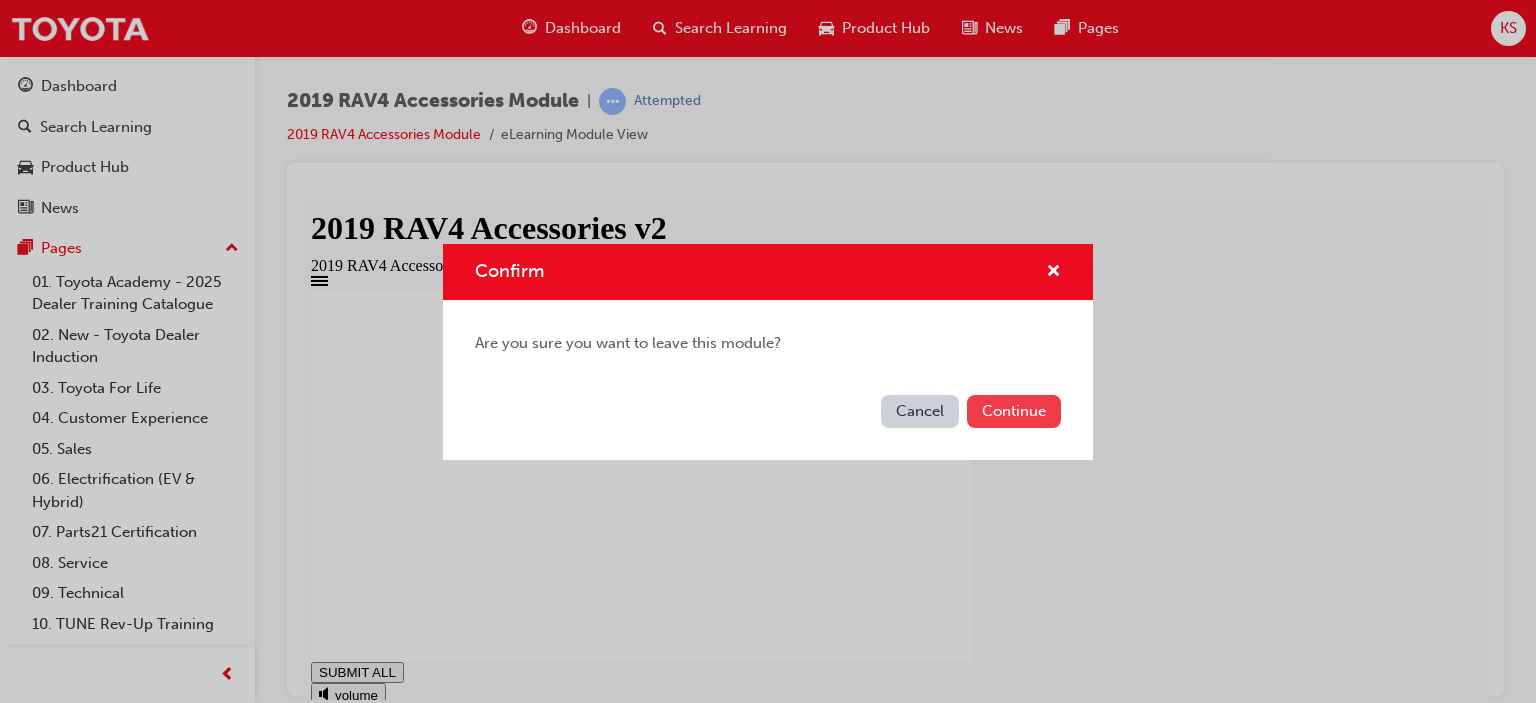 click on "Continue" at bounding box center (1014, 411) 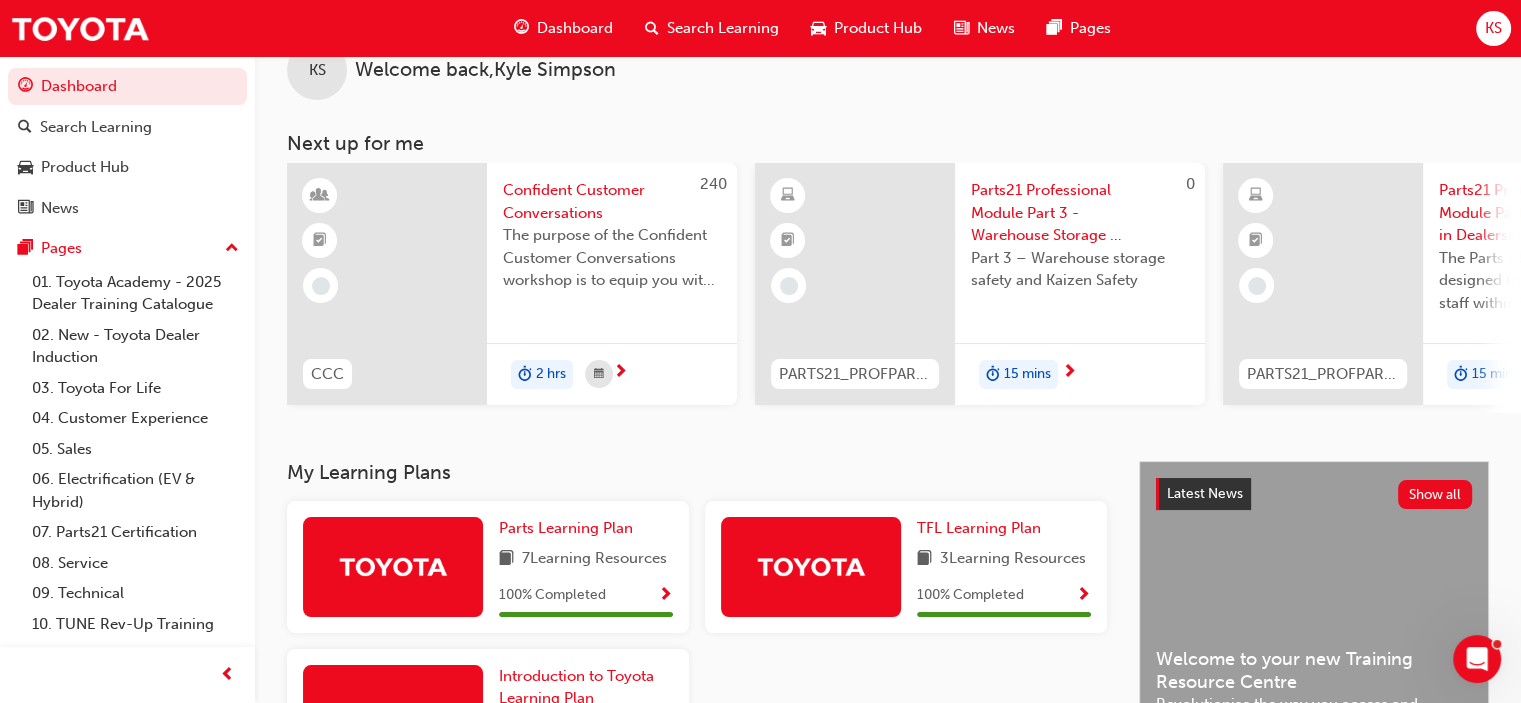 scroll, scrollTop: 0, scrollLeft: 0, axis: both 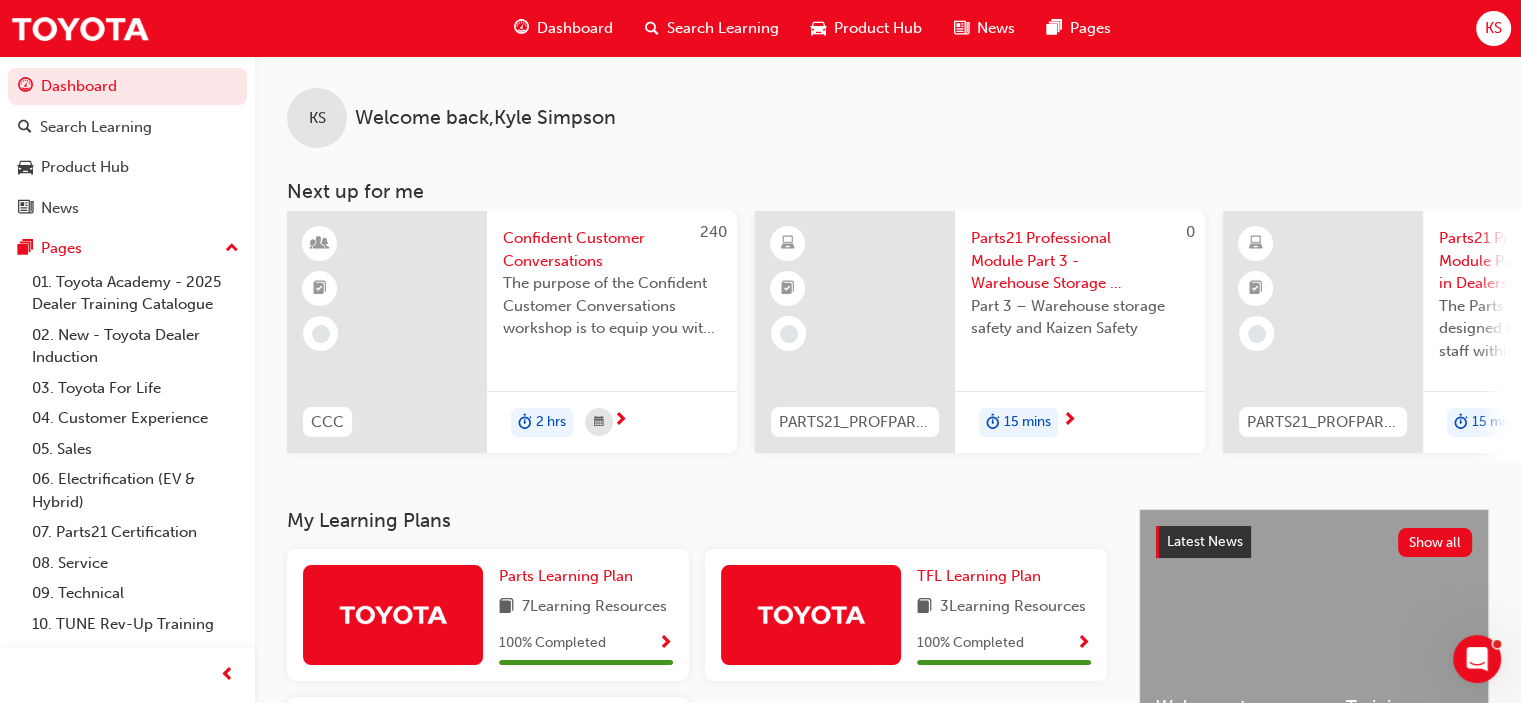 click on "KS Welcome back ,  Kyle   Simpson" at bounding box center [888, 102] 